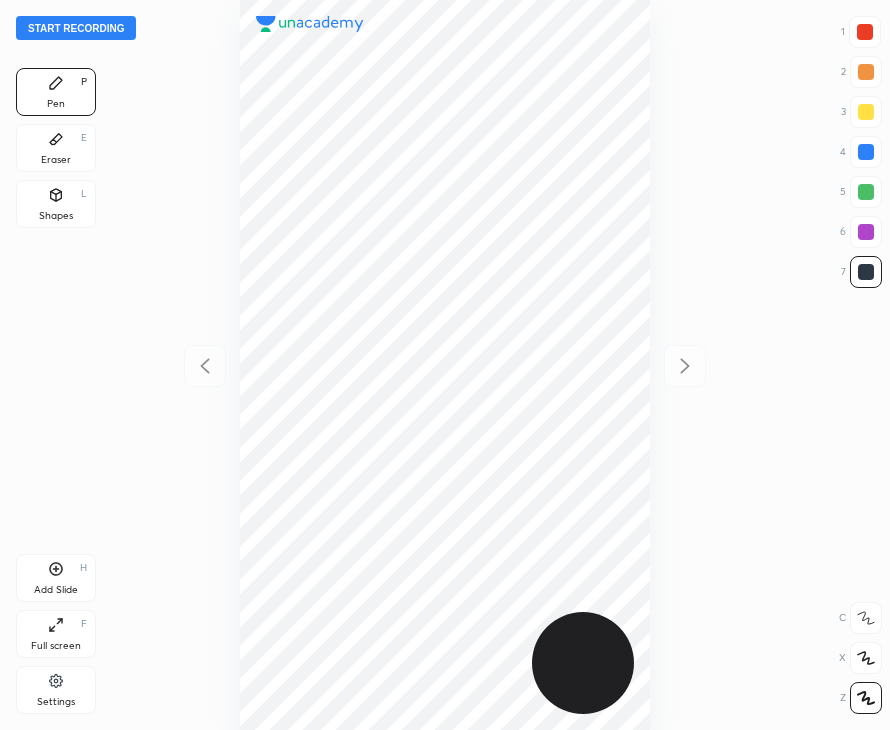 scroll, scrollTop: 0, scrollLeft: 0, axis: both 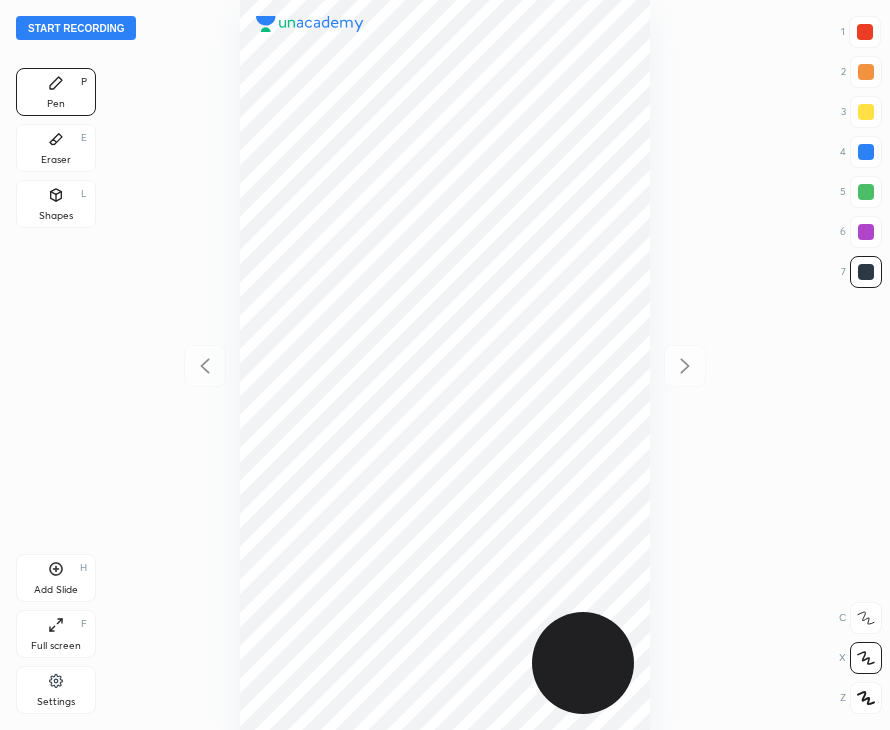 click on "Start recording" at bounding box center (76, 28) 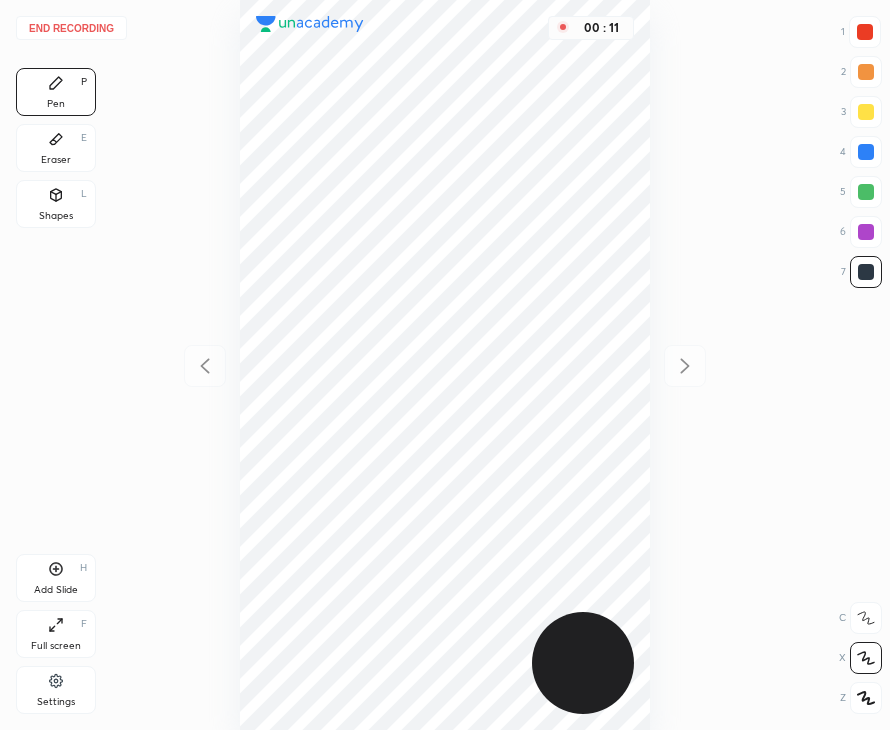 click on "Shapes L" at bounding box center [56, 204] 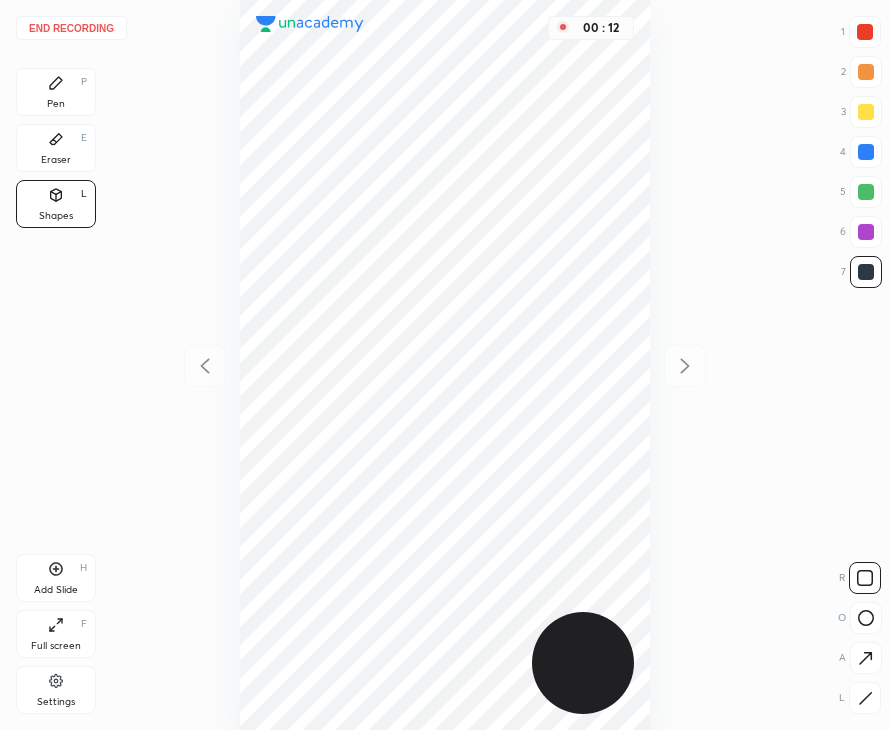click 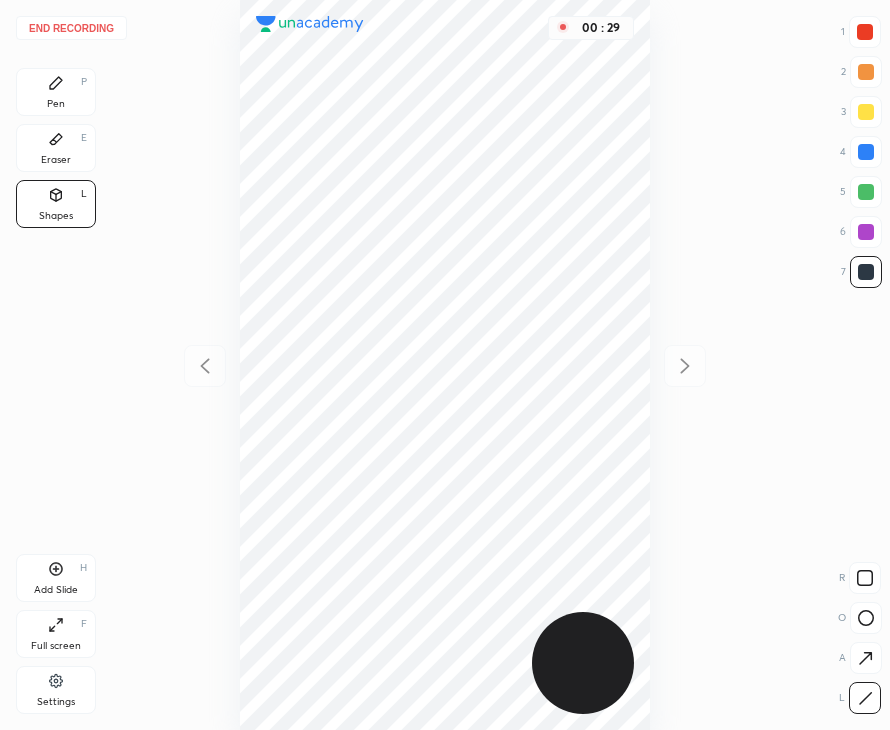 click on "Pen P" at bounding box center (56, 92) 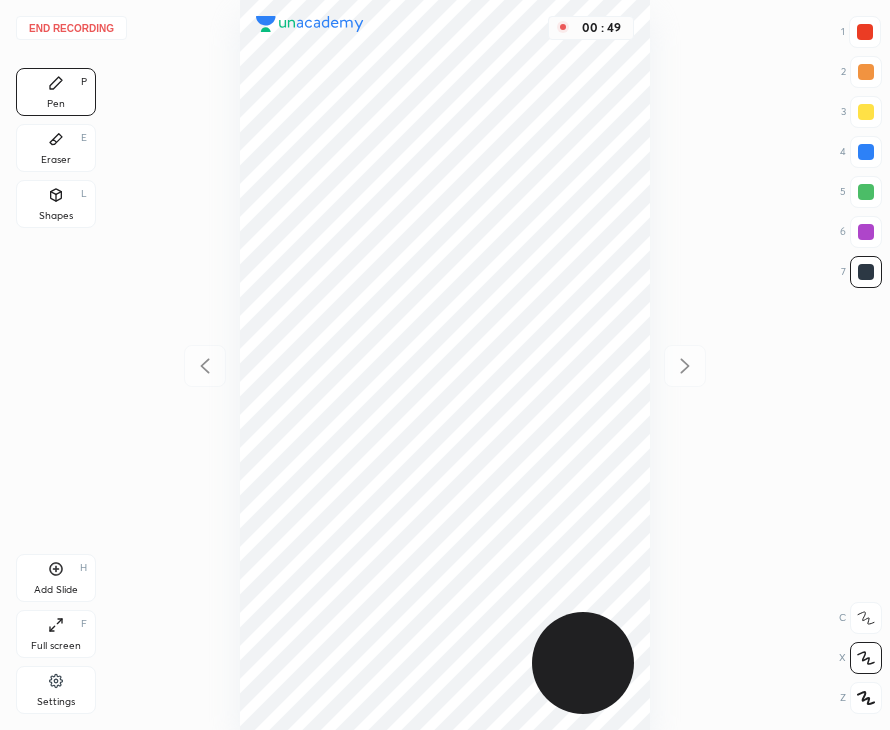 click at bounding box center [865, 32] 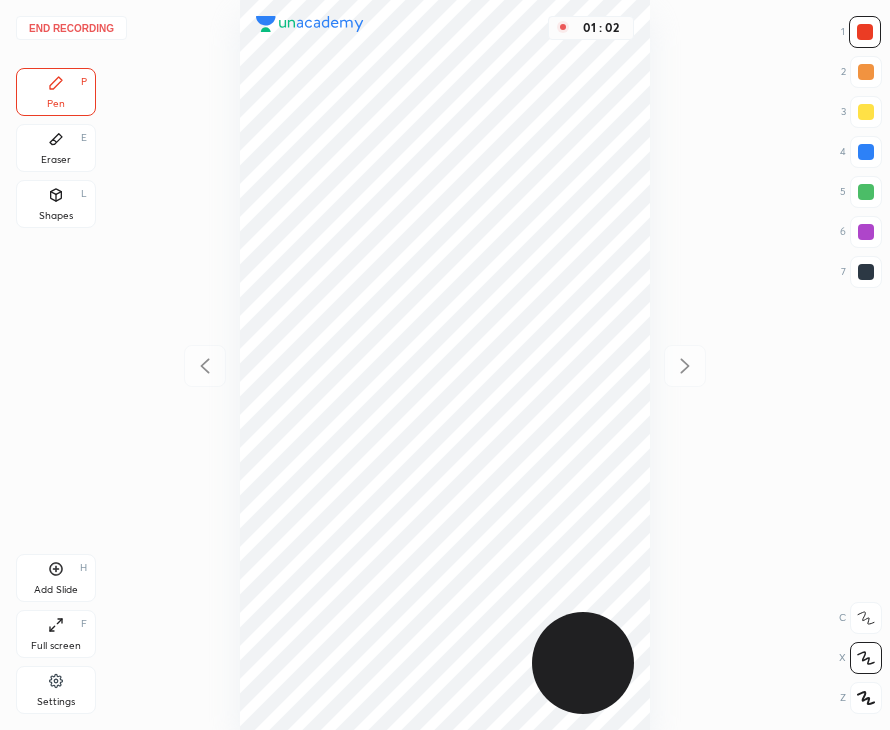 click at bounding box center (866, 152) 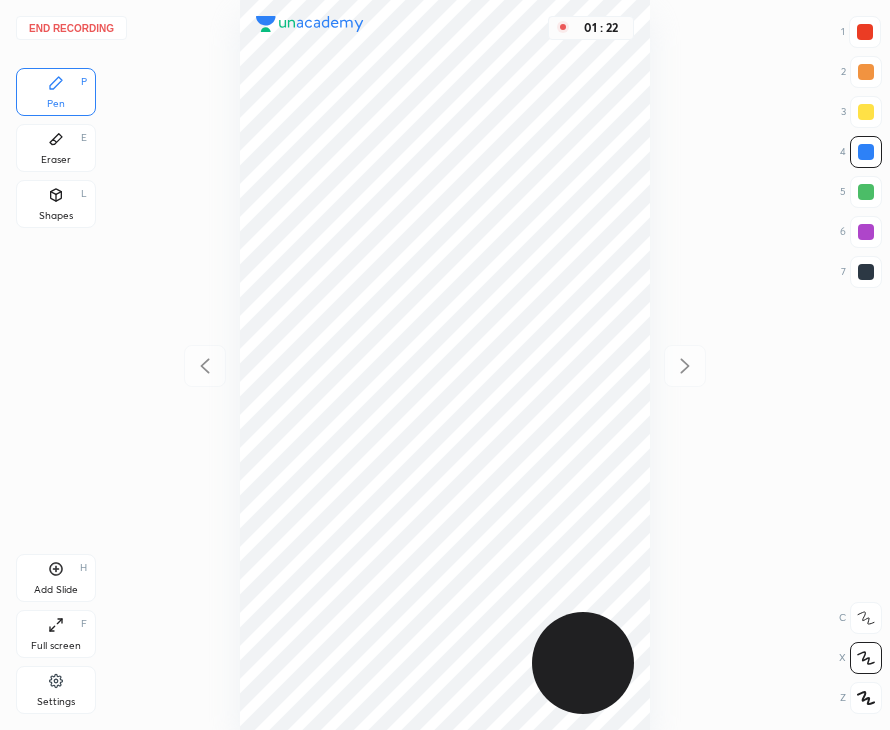 click at bounding box center (866, 272) 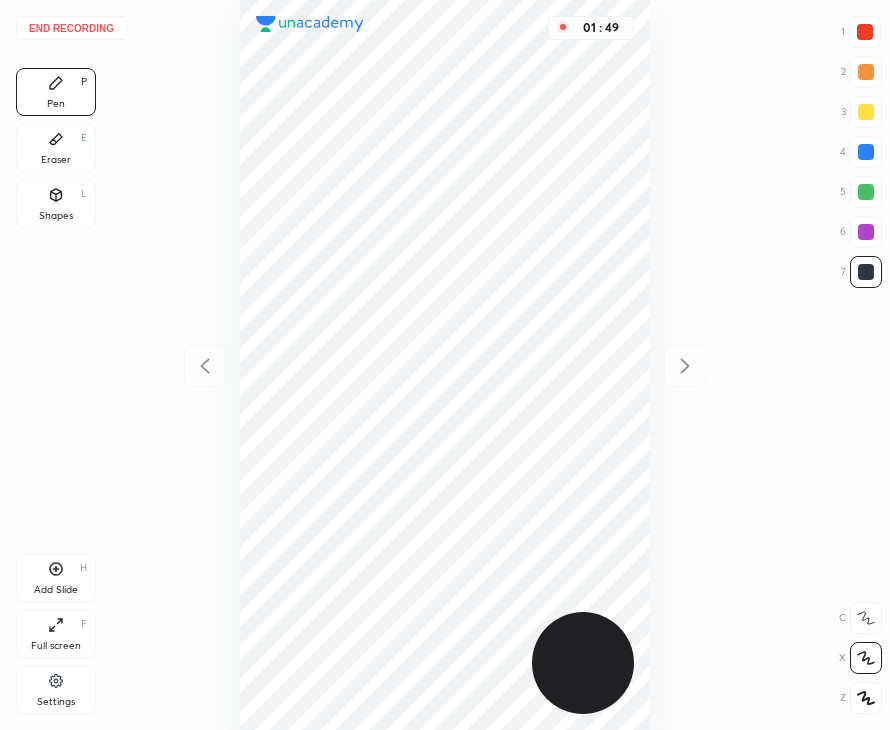 click at bounding box center (865, 32) 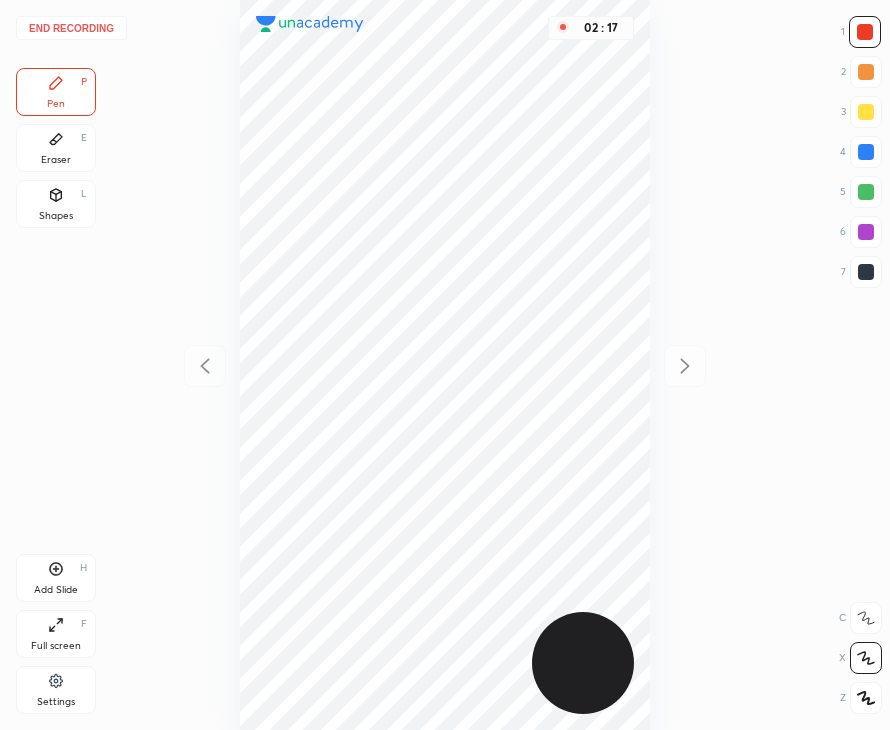 click on "1 2 3 4 5 6 7" at bounding box center [861, 156] 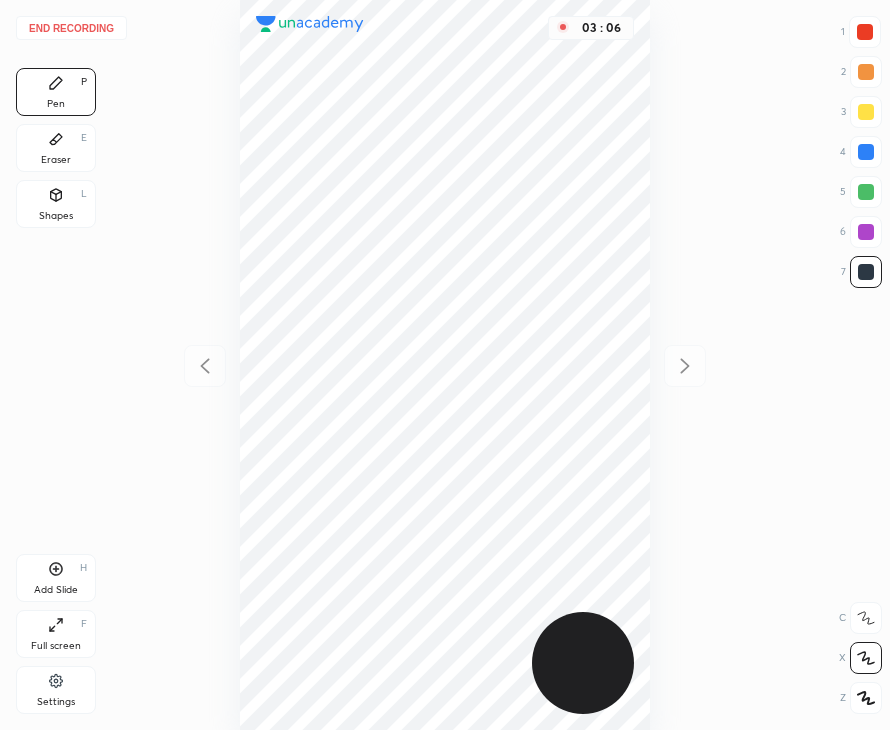click on "Eraser" at bounding box center [56, 160] 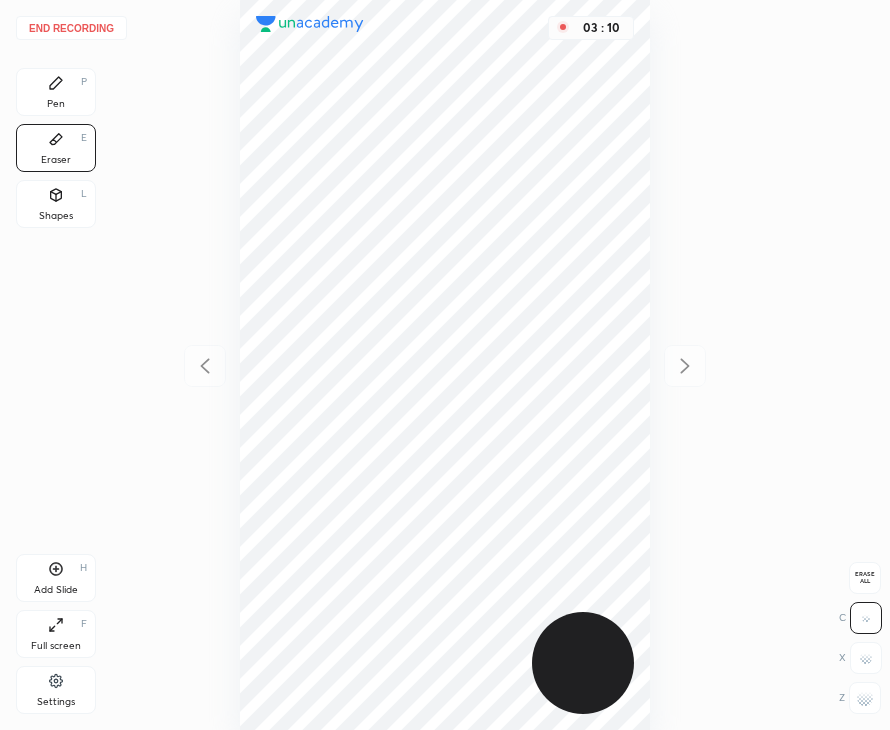 drag, startPoint x: 61, startPoint y: 93, endPoint x: 63, endPoint y: 73, distance: 20.09975 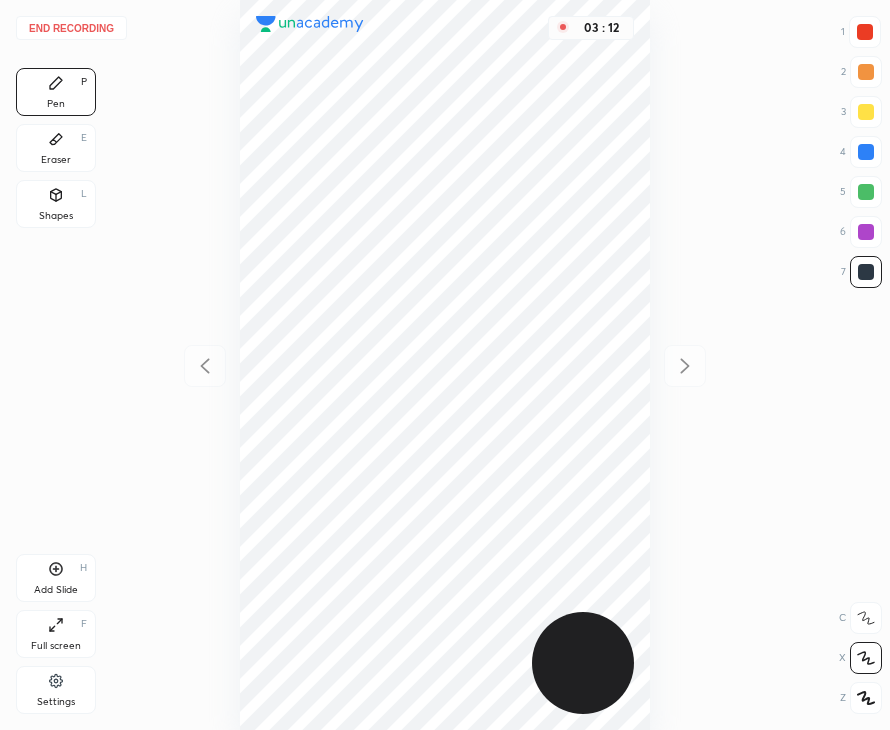 click at bounding box center [866, 232] 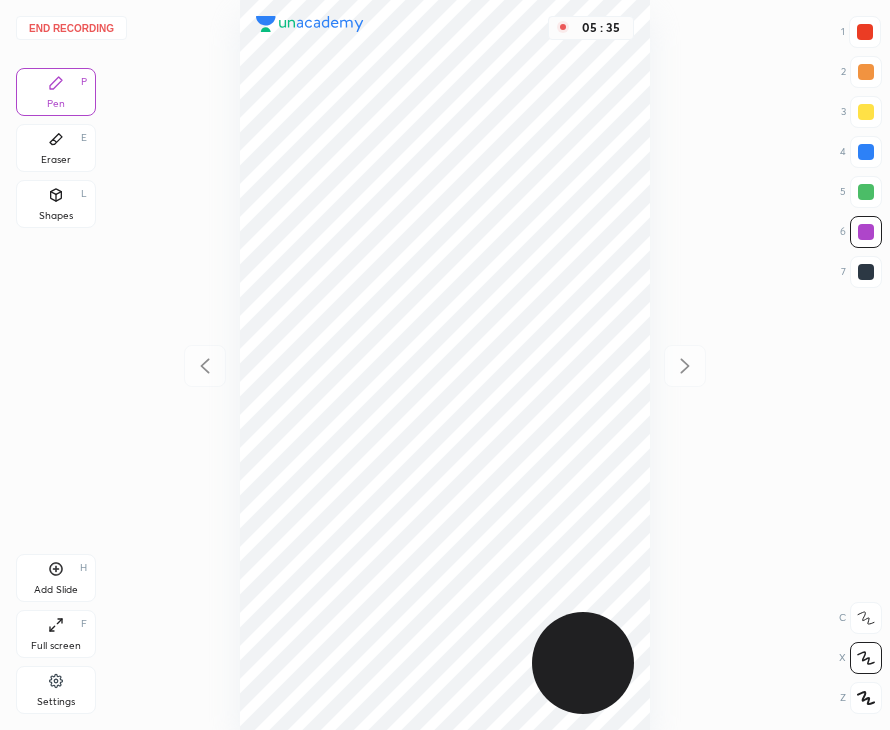 click at bounding box center (865, 32) 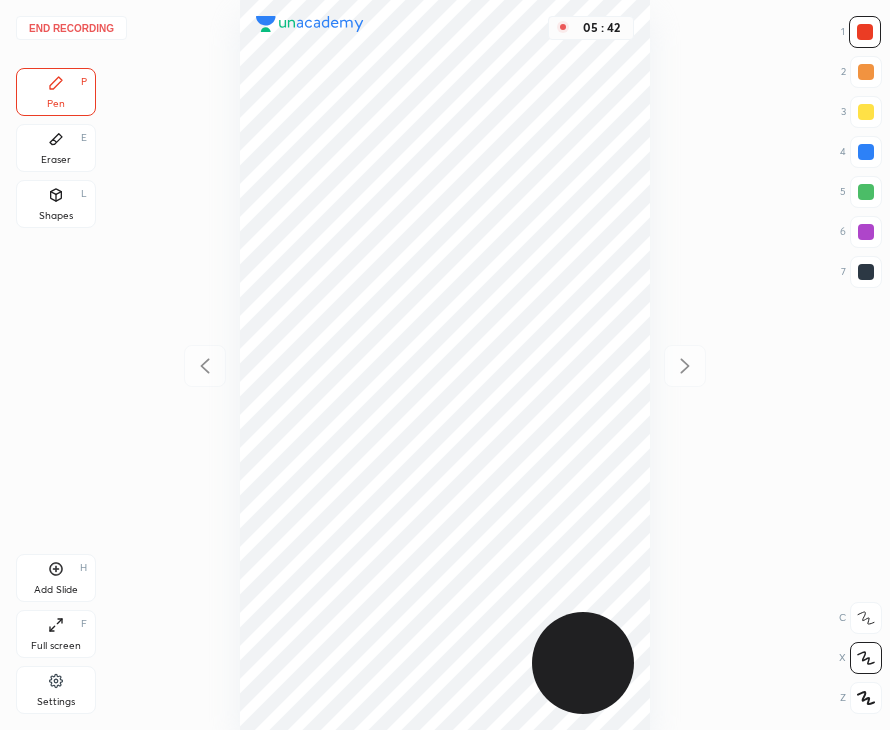 click on "Add Slide H" at bounding box center (56, 578) 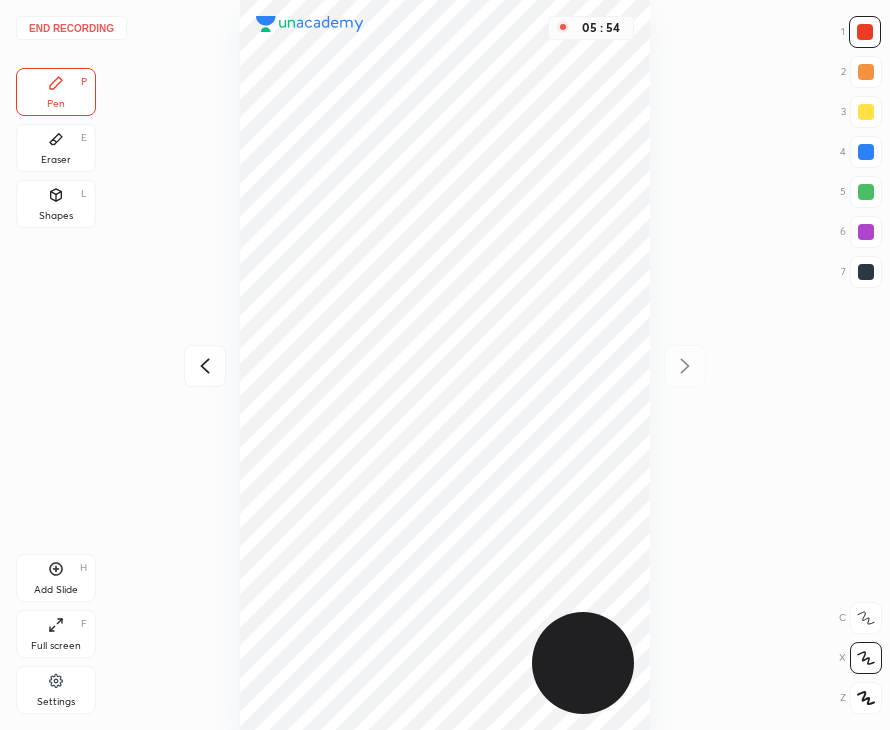 drag, startPoint x: 26, startPoint y: 138, endPoint x: 47, endPoint y: 139, distance: 21.023796 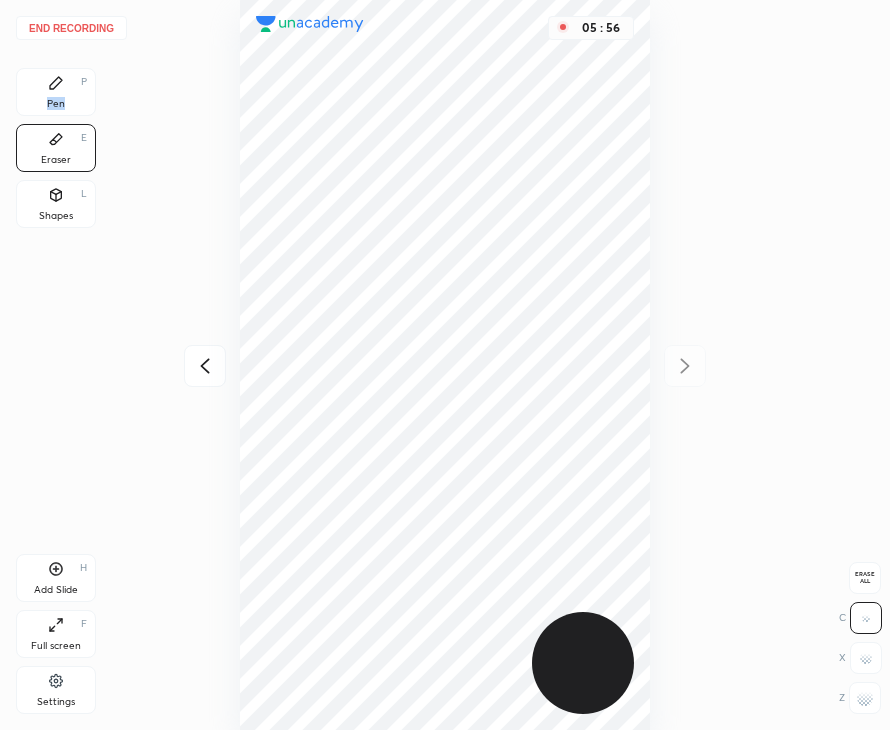 click on "Pen P" at bounding box center (56, 92) 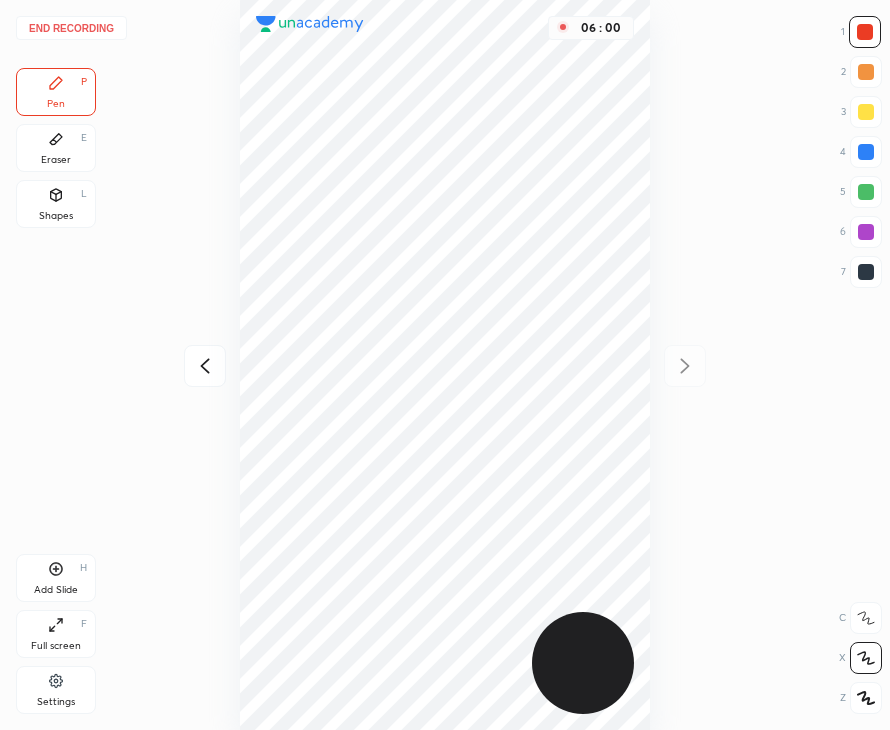 click 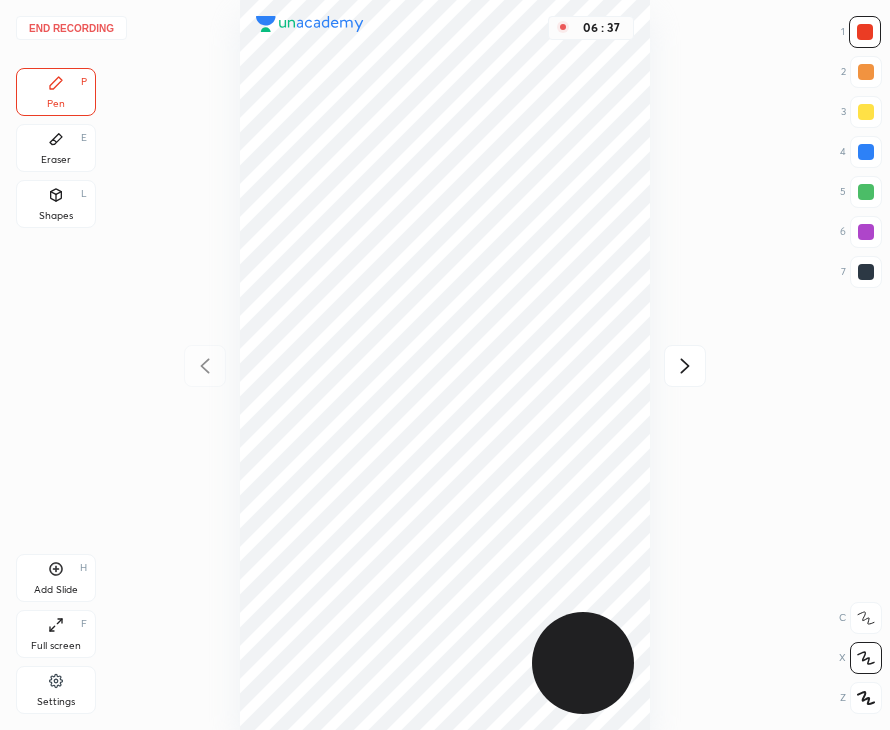 click at bounding box center (866, 272) 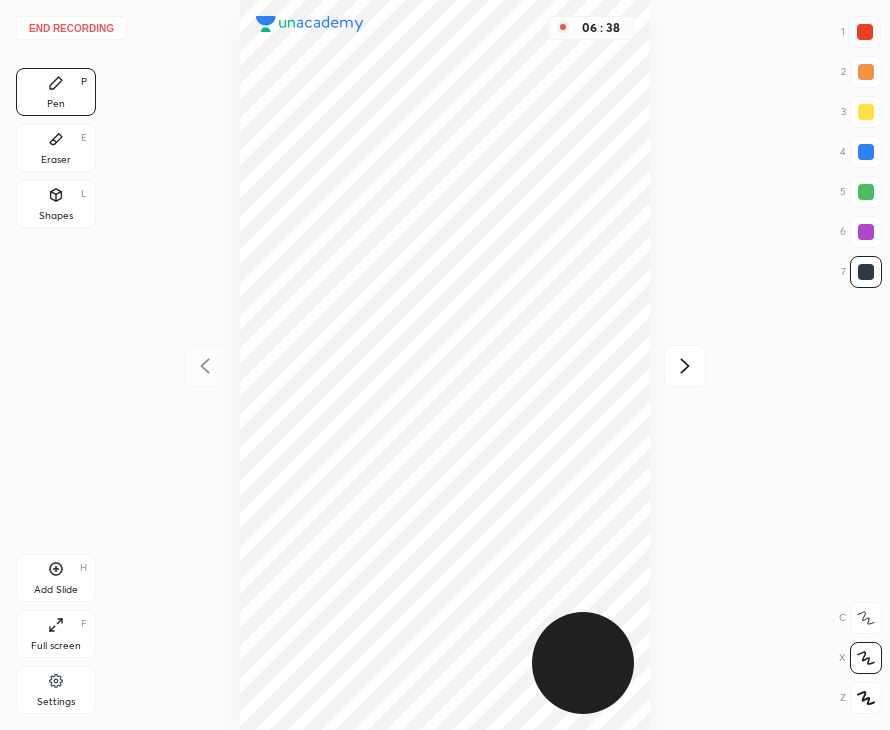 click on "Add Slide H" at bounding box center [56, 578] 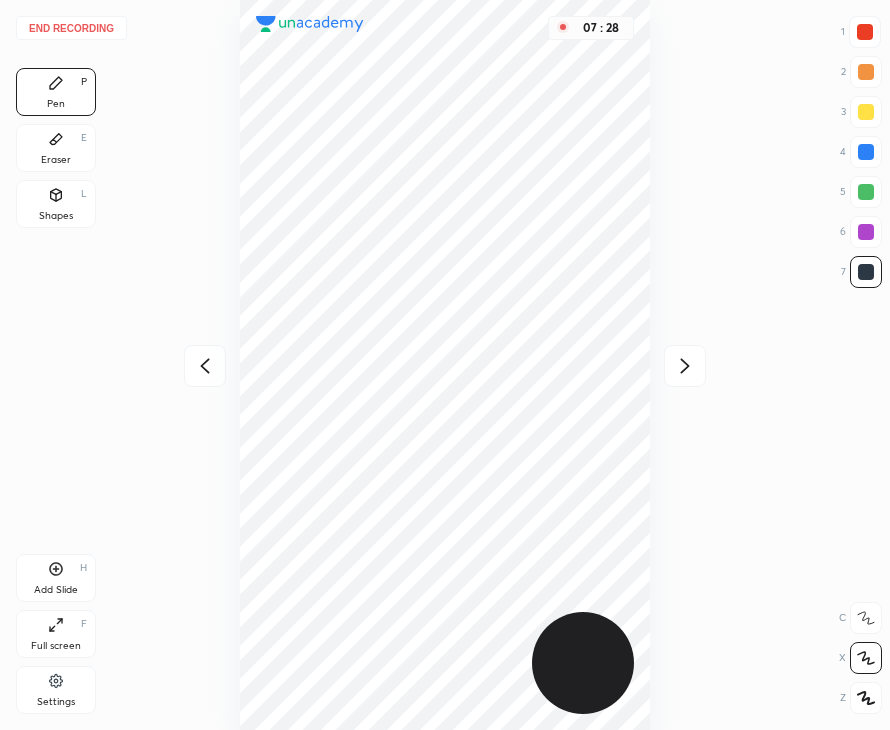 click 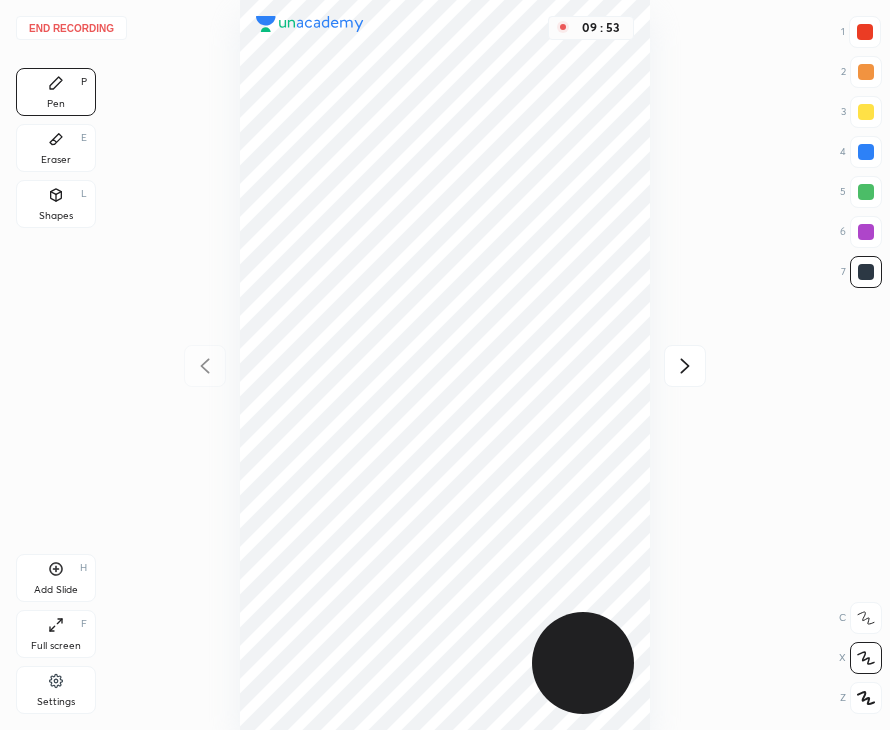 click at bounding box center (865, 32) 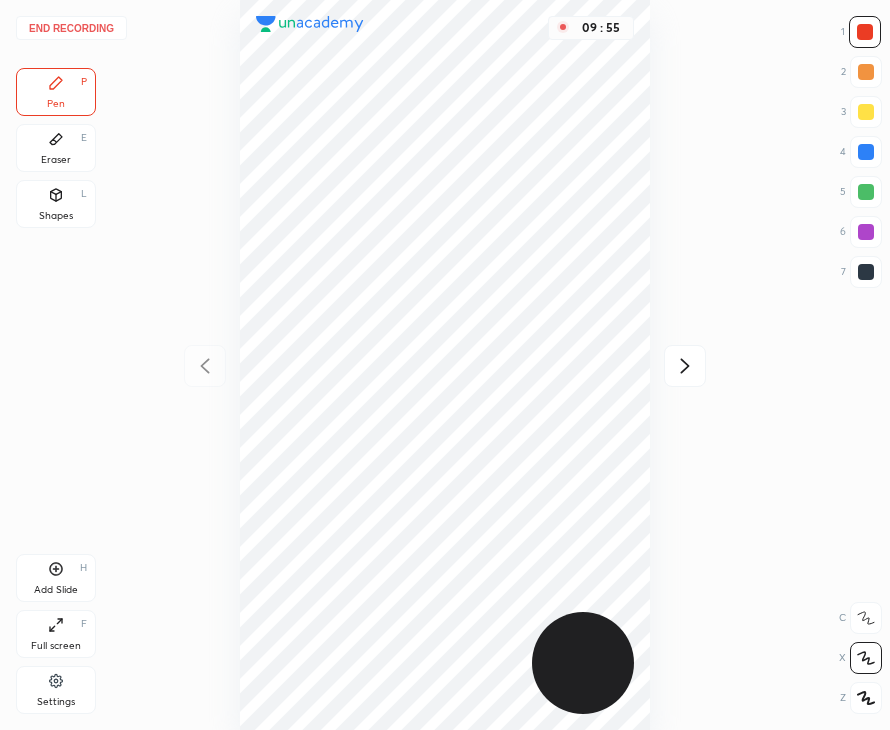 click at bounding box center (866, 192) 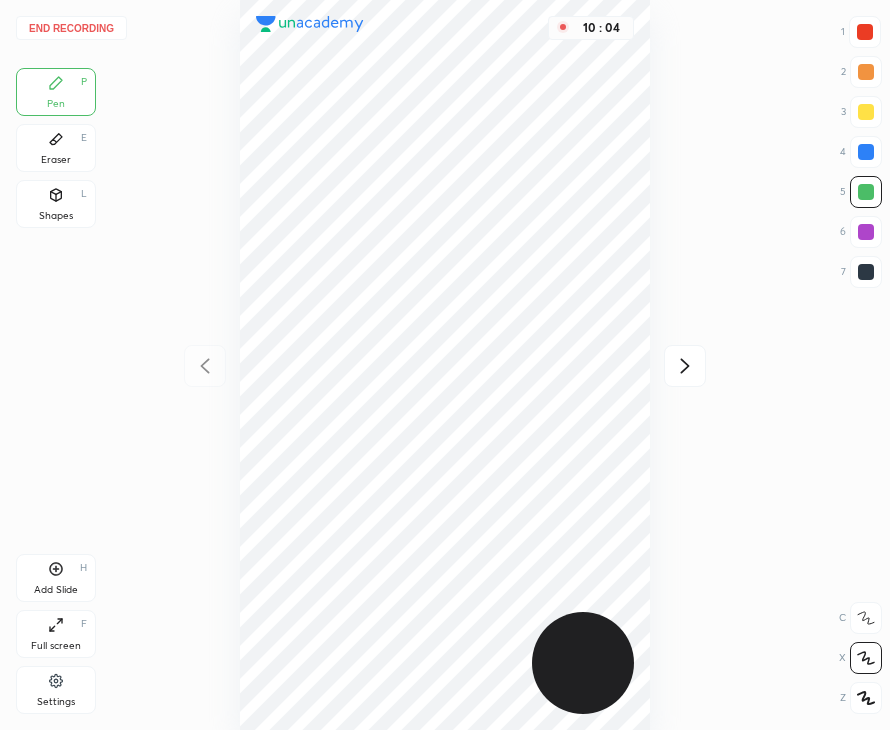 click on "Eraser E" at bounding box center [56, 148] 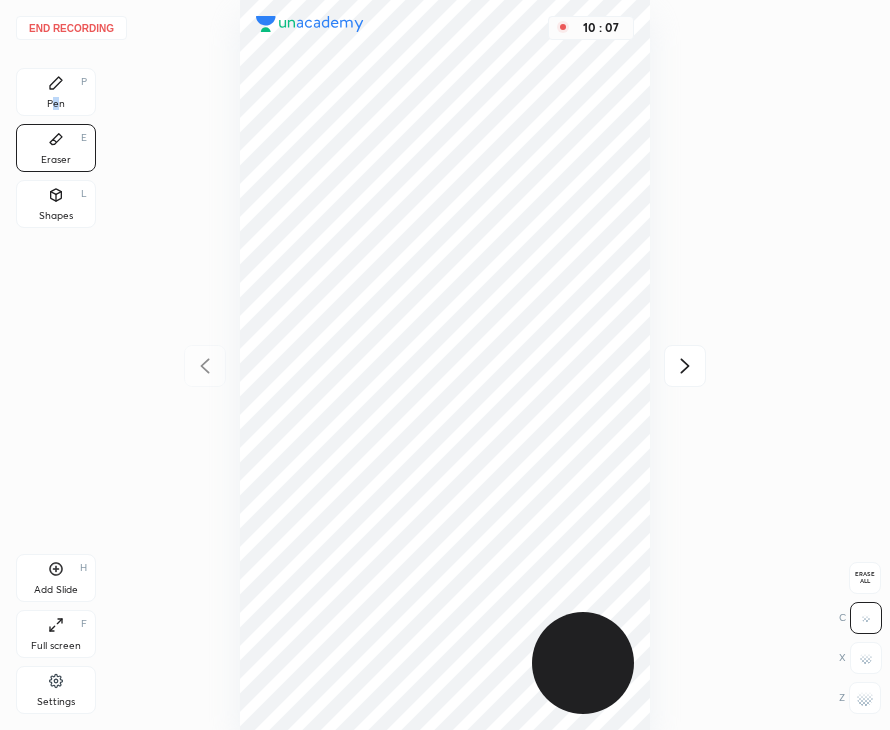 click on "Pen" at bounding box center (56, 104) 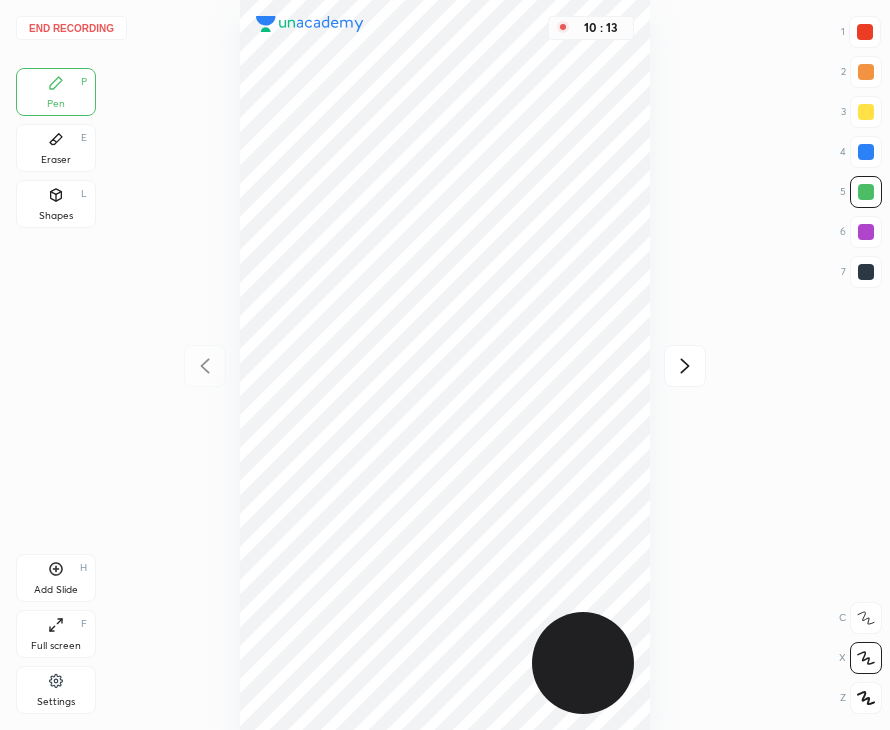 click on "Eraser E" at bounding box center (56, 148) 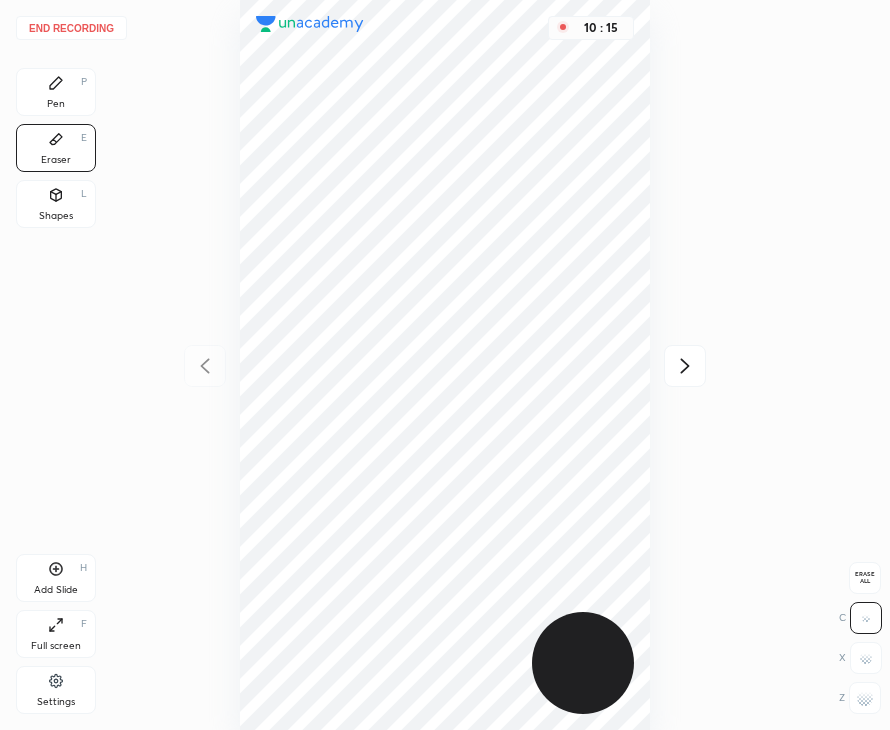 click on "Pen" at bounding box center [56, 104] 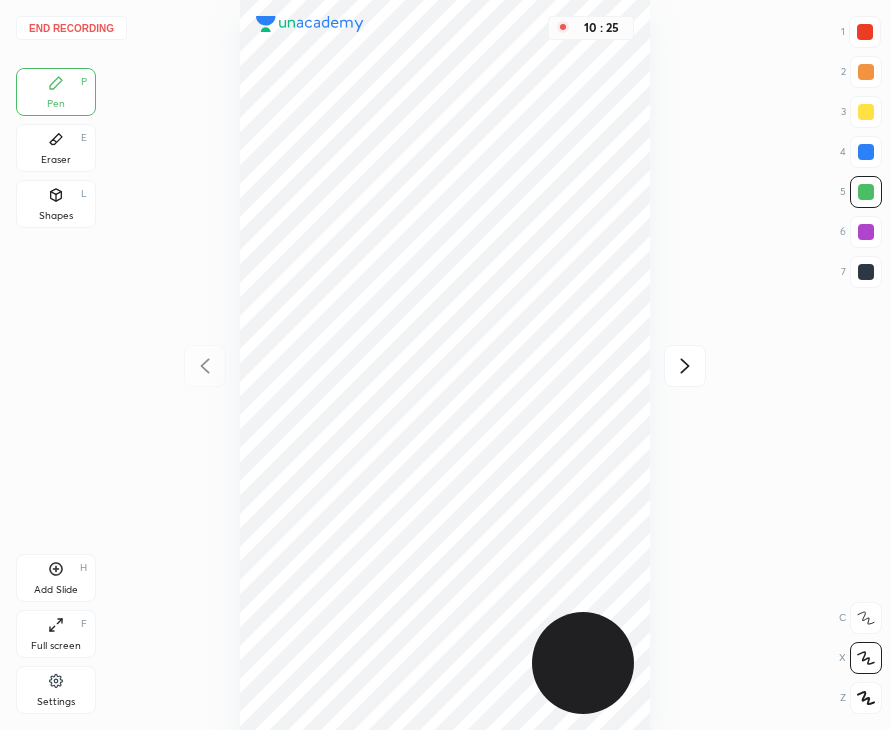 drag, startPoint x: 60, startPoint y: 141, endPoint x: 201, endPoint y: 280, distance: 197.99495 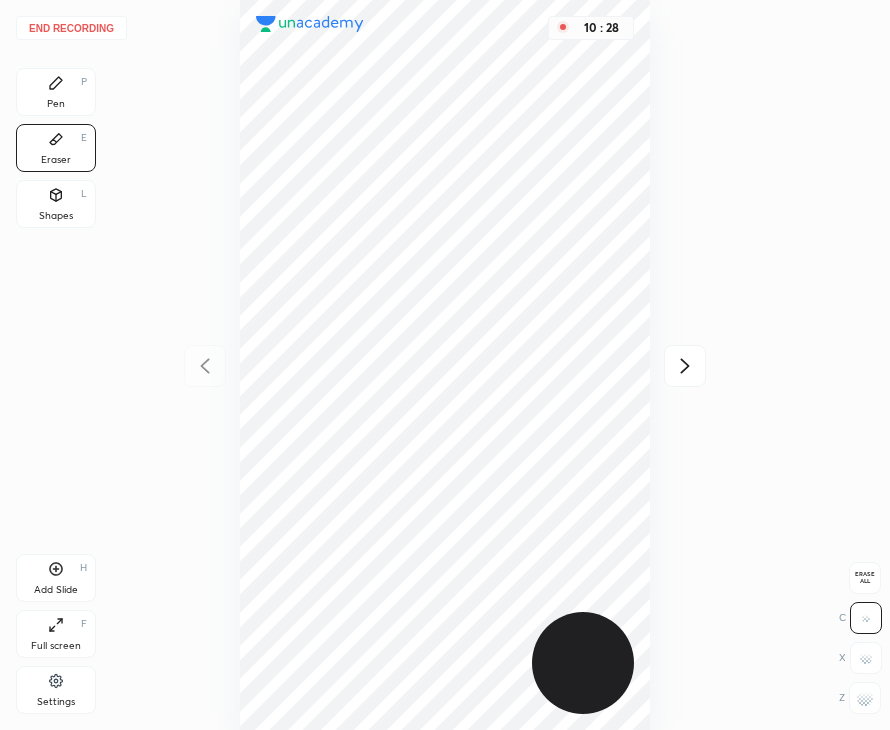 drag, startPoint x: 63, startPoint y: 85, endPoint x: 164, endPoint y: 203, distance: 155.32225 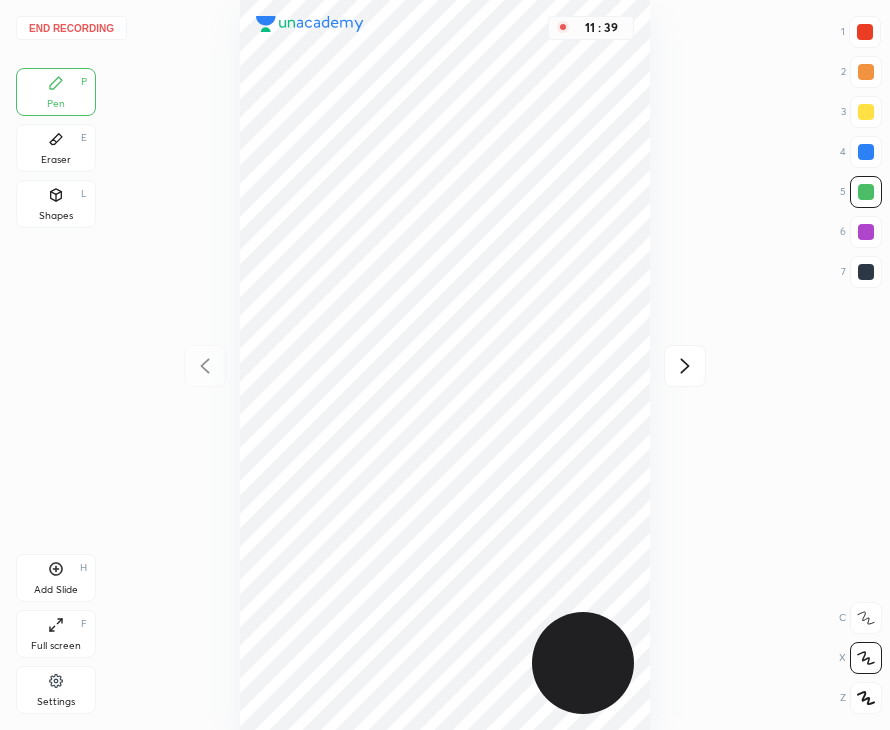 drag, startPoint x: 865, startPoint y: 274, endPoint x: 793, endPoint y: 284, distance: 72.691124 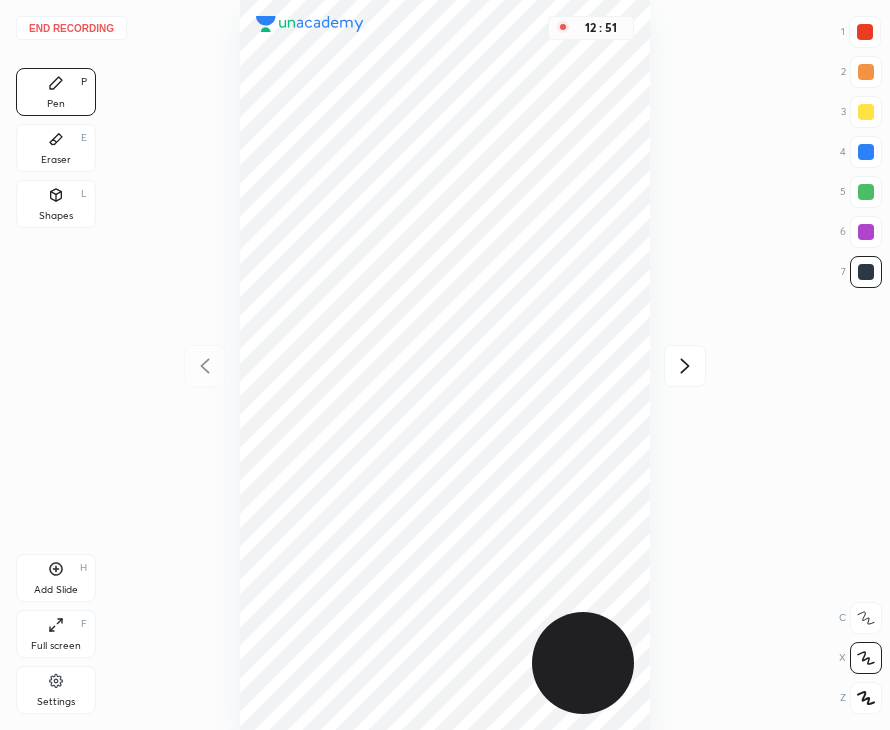 drag, startPoint x: 866, startPoint y: 40, endPoint x: 861, endPoint y: 68, distance: 28.442924 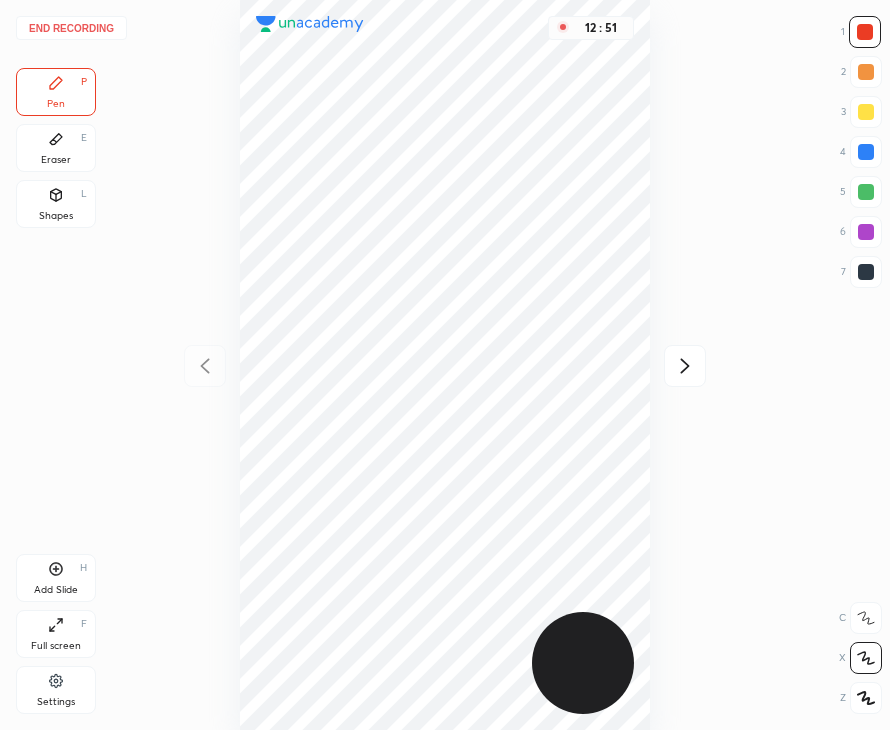 click at bounding box center (866, 72) 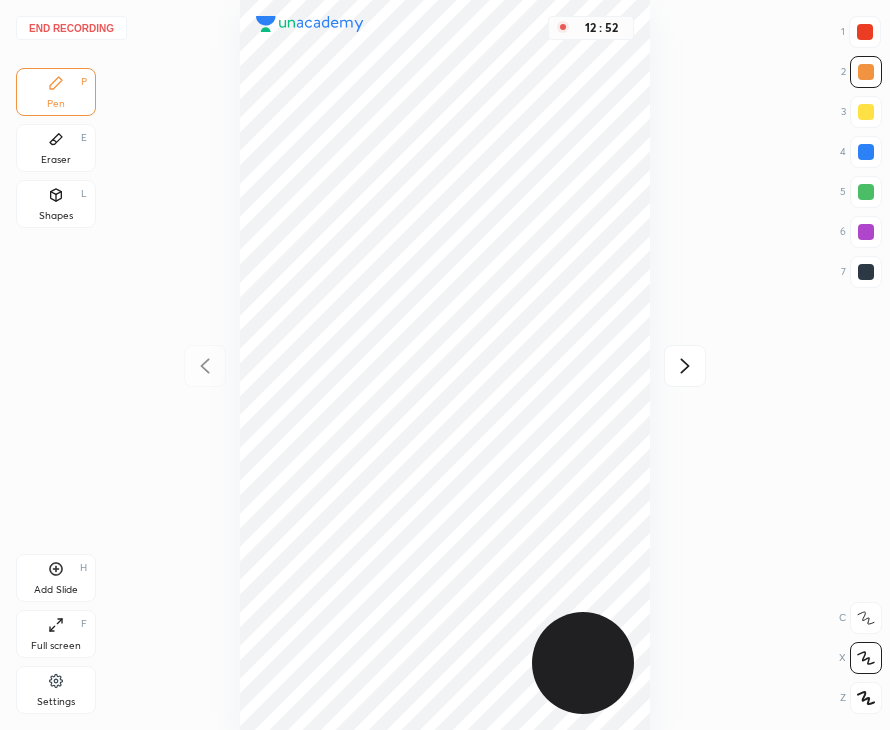 click at bounding box center (866, 232) 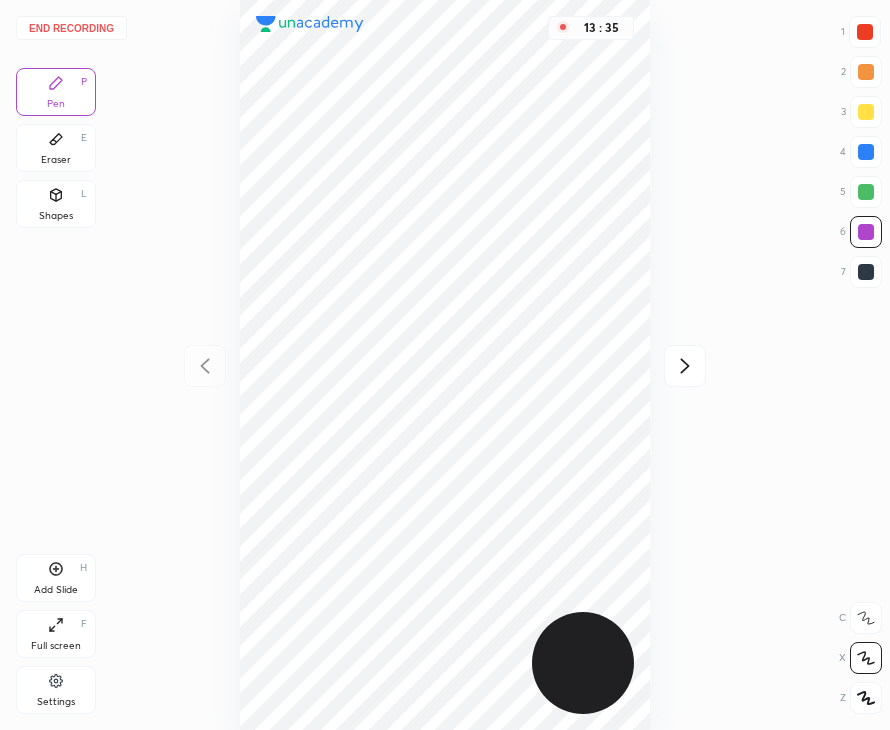 drag, startPoint x: 59, startPoint y: 203, endPoint x: 65, endPoint y: 177, distance: 26.683329 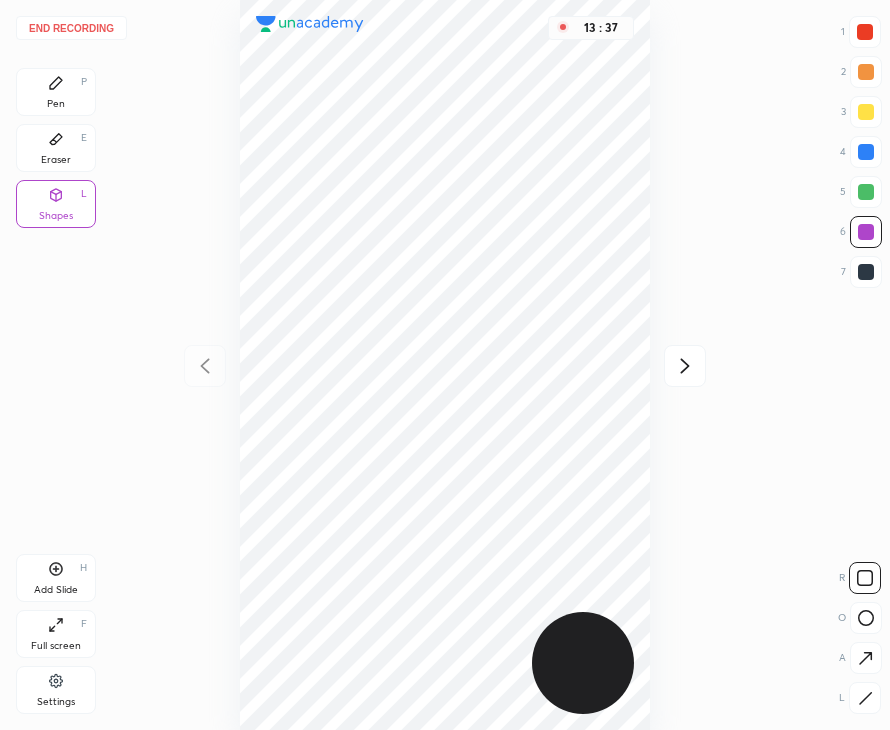 drag, startPoint x: 865, startPoint y: 699, endPoint x: 863, endPoint y: 685, distance: 14.142136 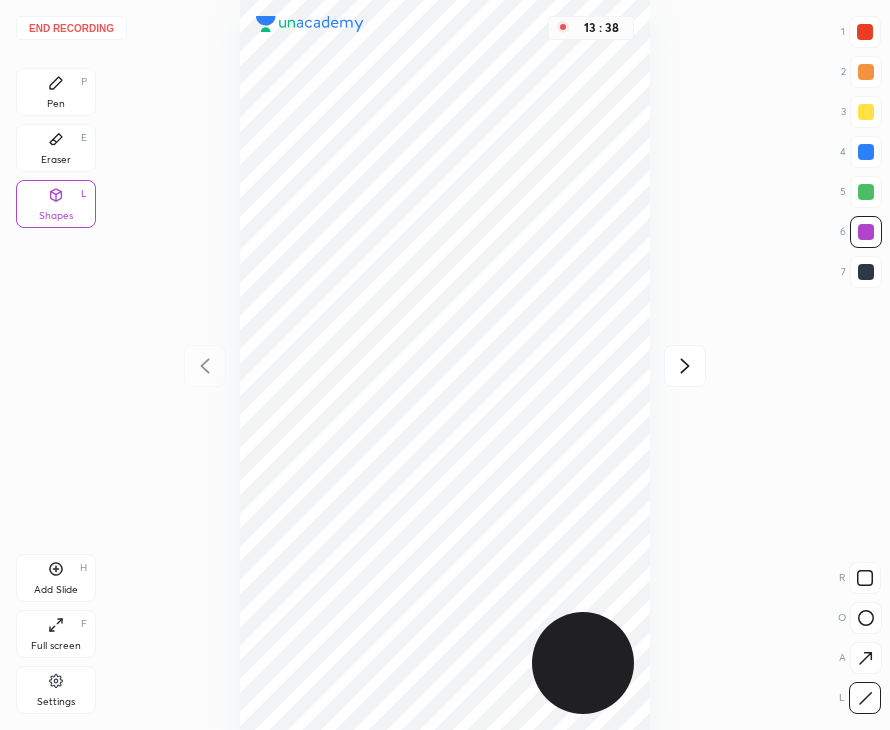 click 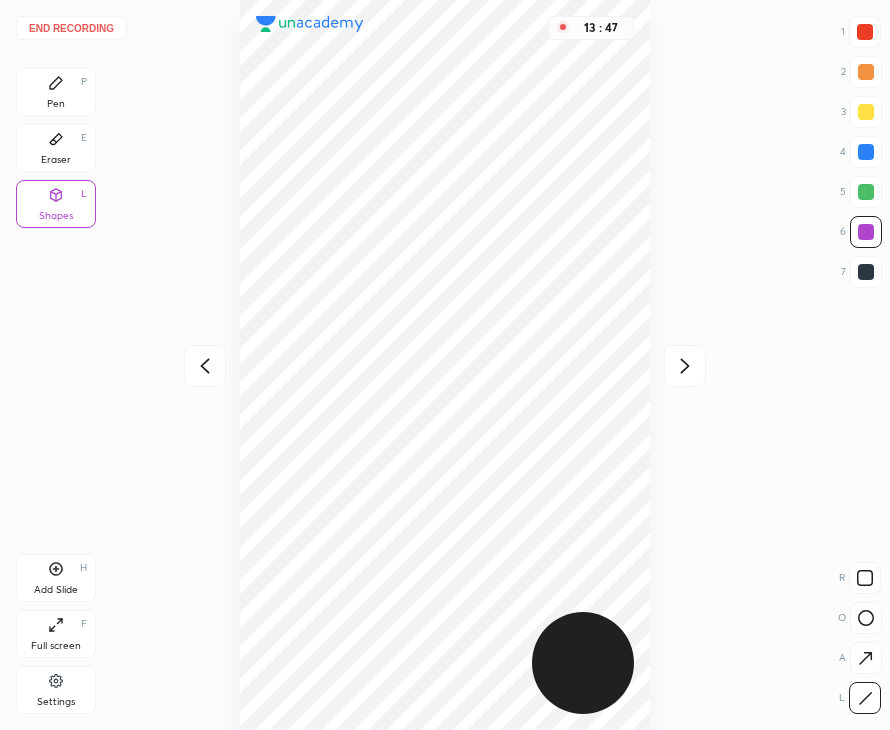drag, startPoint x: 72, startPoint y: 102, endPoint x: 70, endPoint y: 90, distance: 12.165525 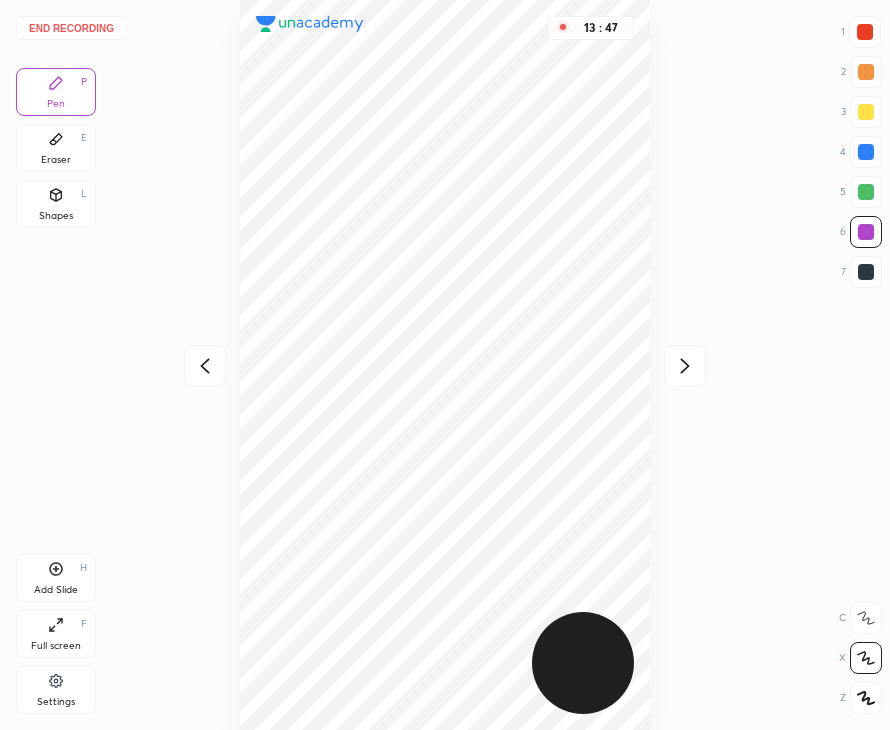click 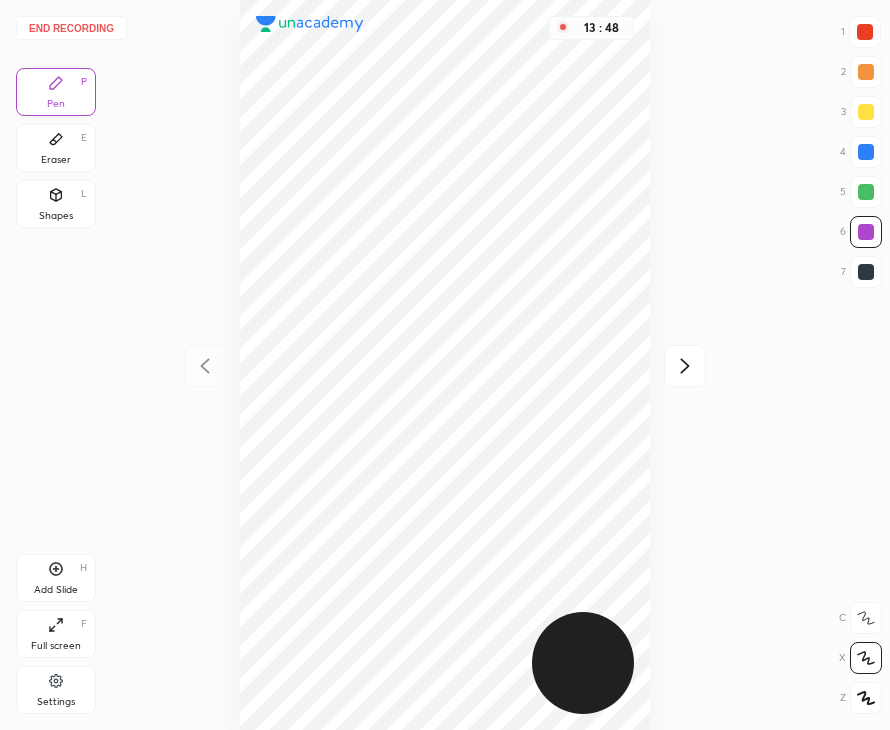 click at bounding box center [866, 272] 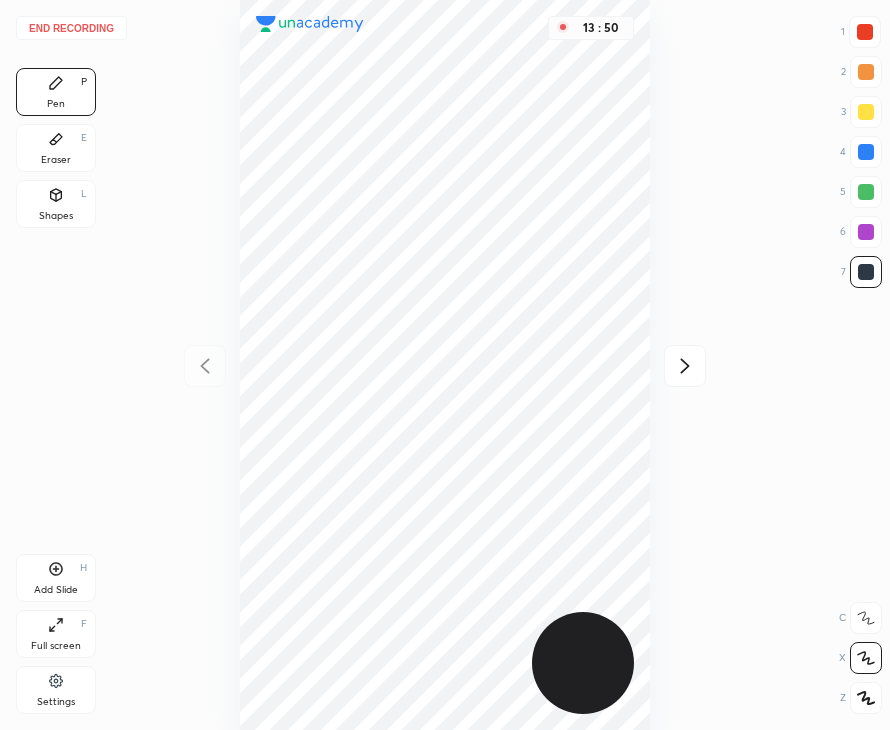 drag, startPoint x: 686, startPoint y: 374, endPoint x: 656, endPoint y: 356, distance: 34.98571 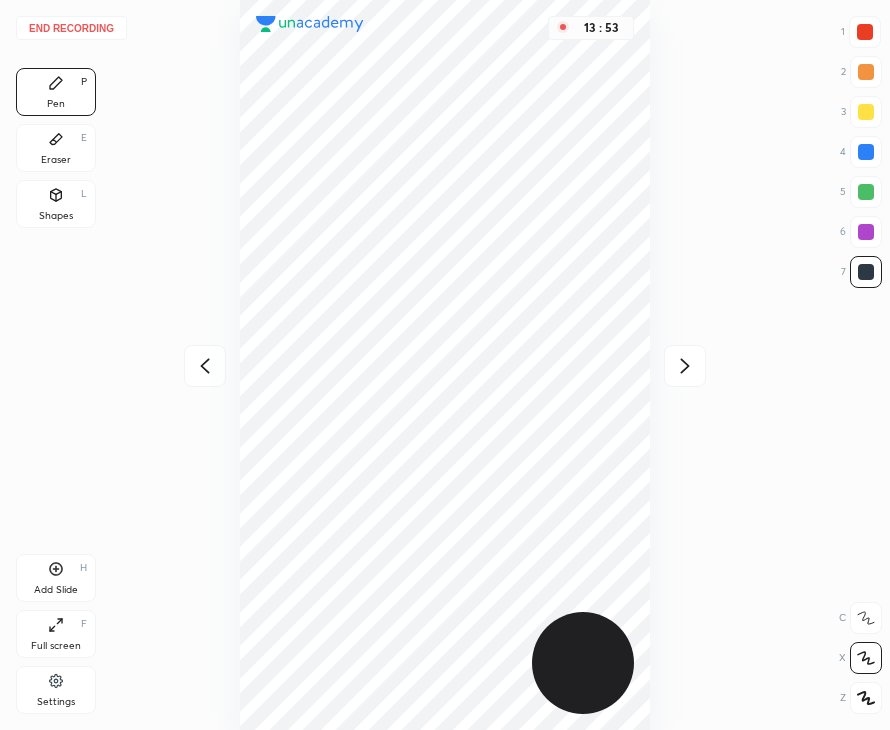 click 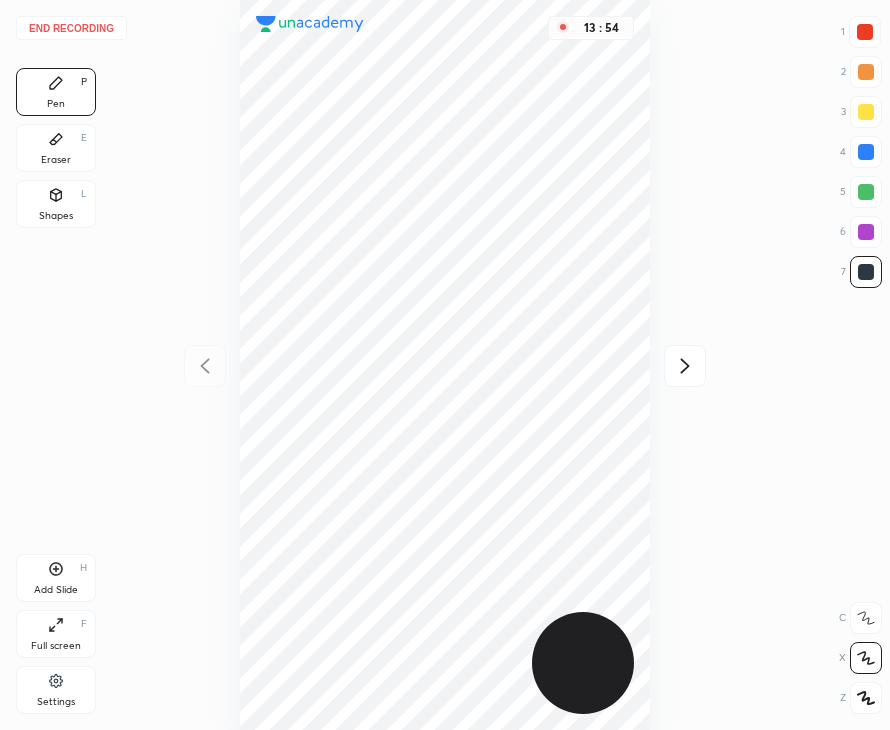 drag, startPoint x: 697, startPoint y: 373, endPoint x: 679, endPoint y: 313, distance: 62.641838 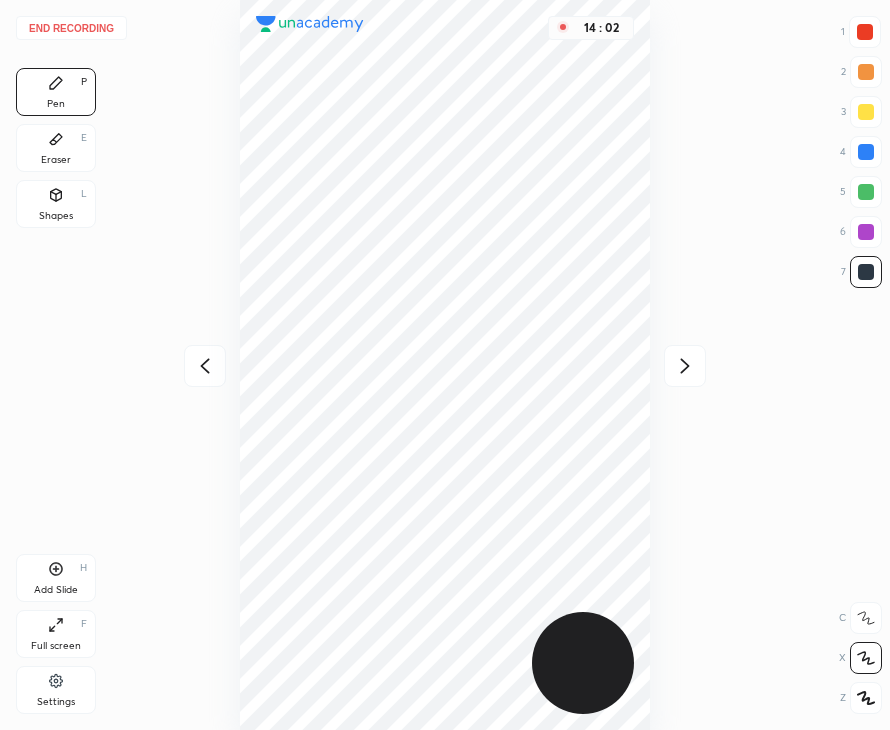 click at bounding box center [205, 366] 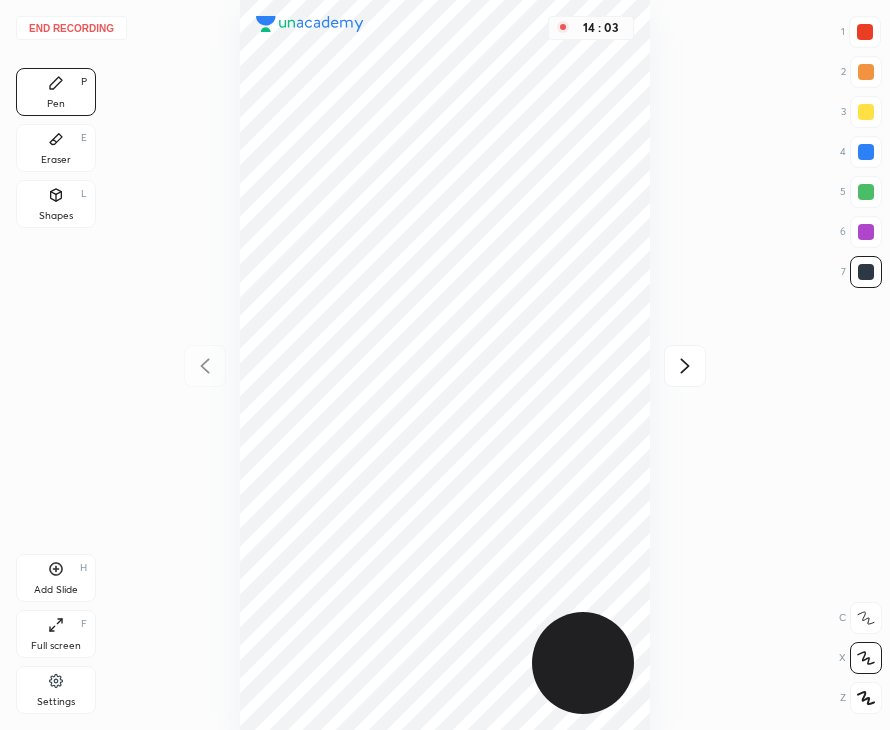 drag, startPoint x: 691, startPoint y: 369, endPoint x: 669, endPoint y: 372, distance: 22.203604 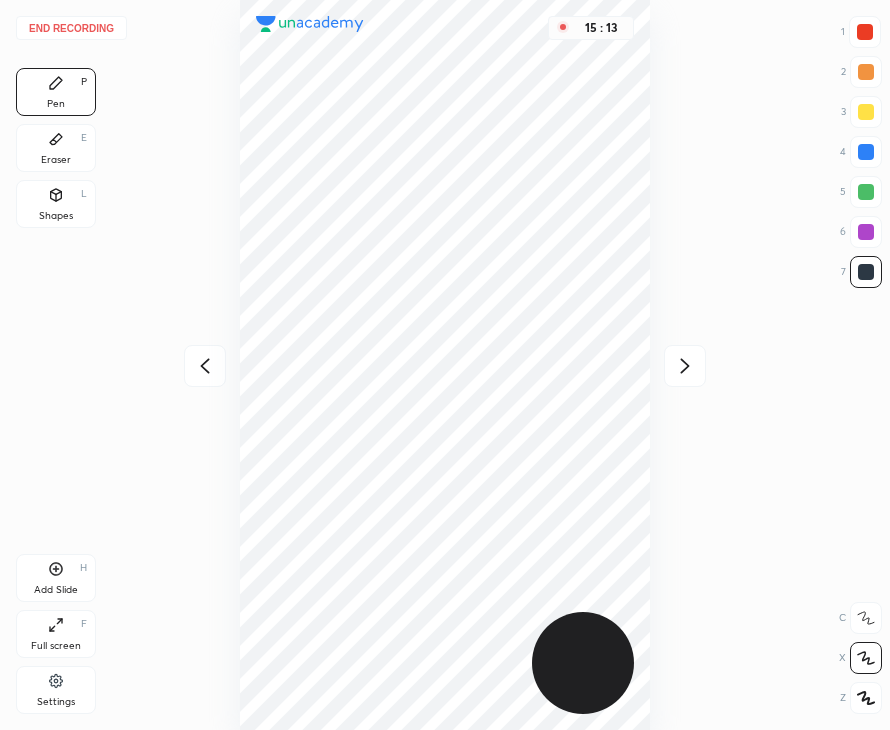 click on "End recording" at bounding box center (71, 28) 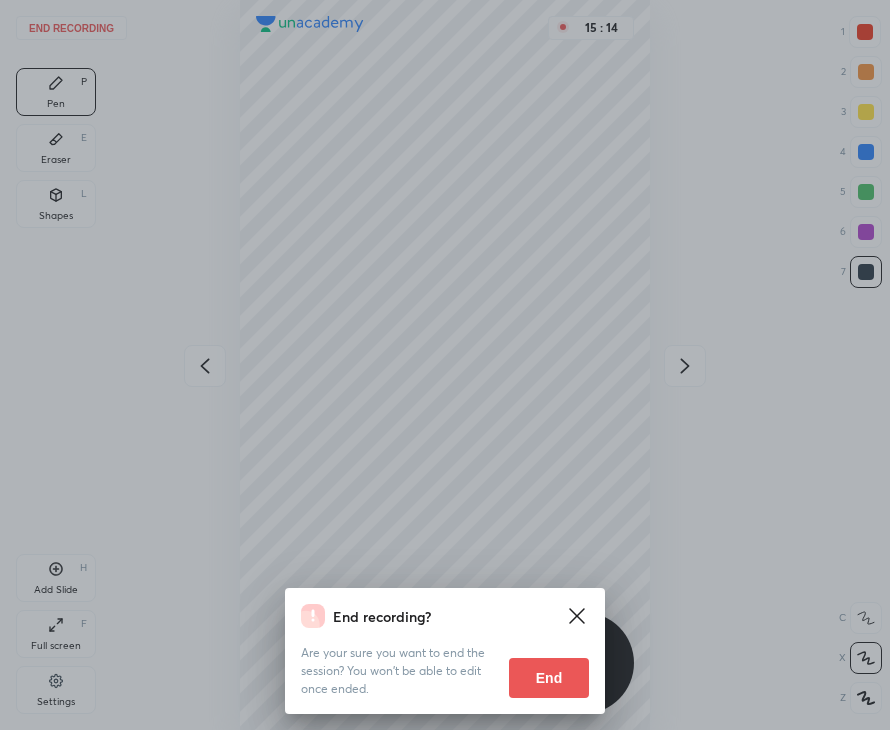 click on "End" at bounding box center (549, 678) 